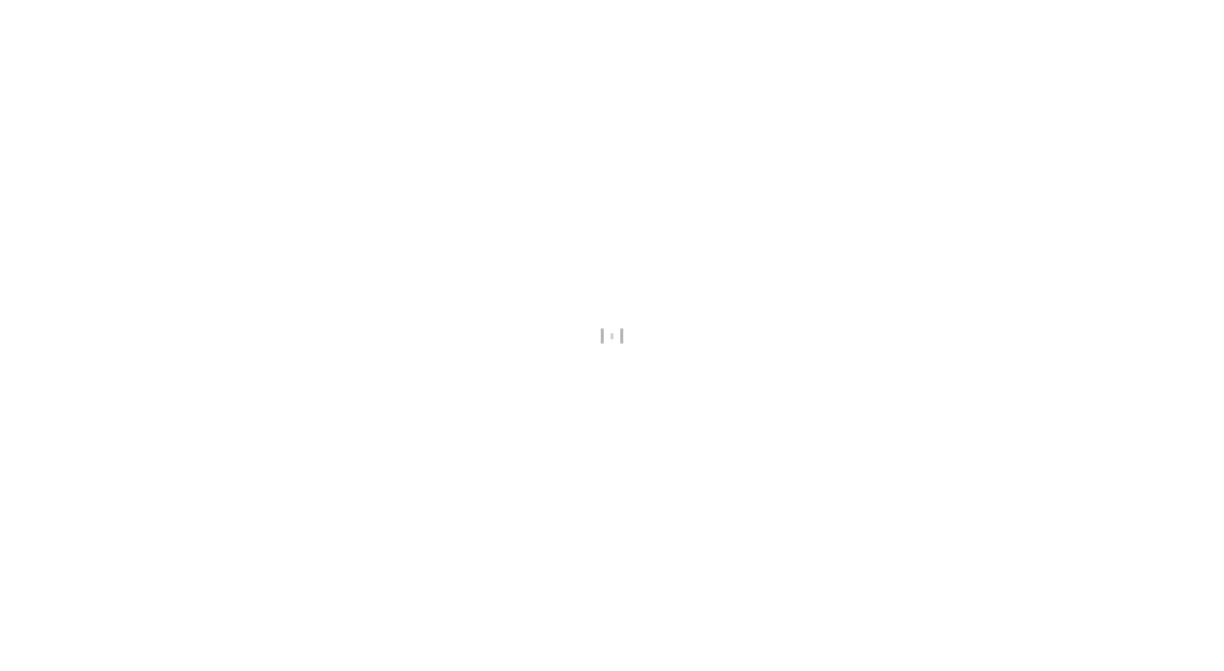 scroll, scrollTop: 0, scrollLeft: 0, axis: both 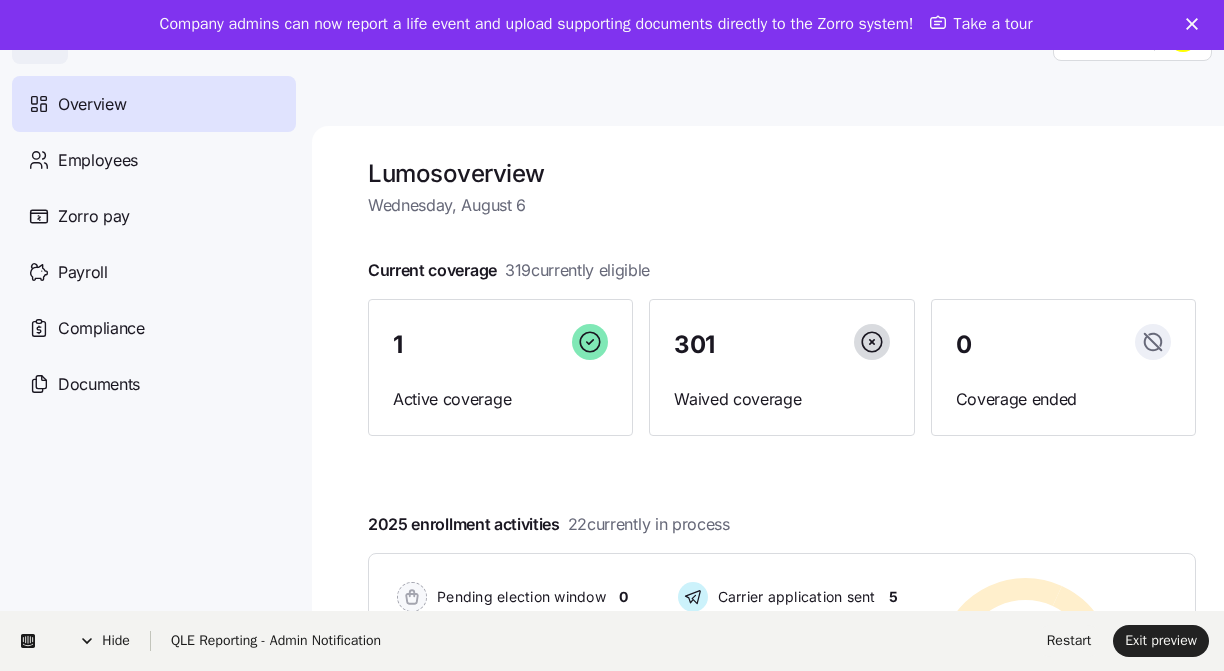 click on "Take a tour" at bounding box center [981, 25] 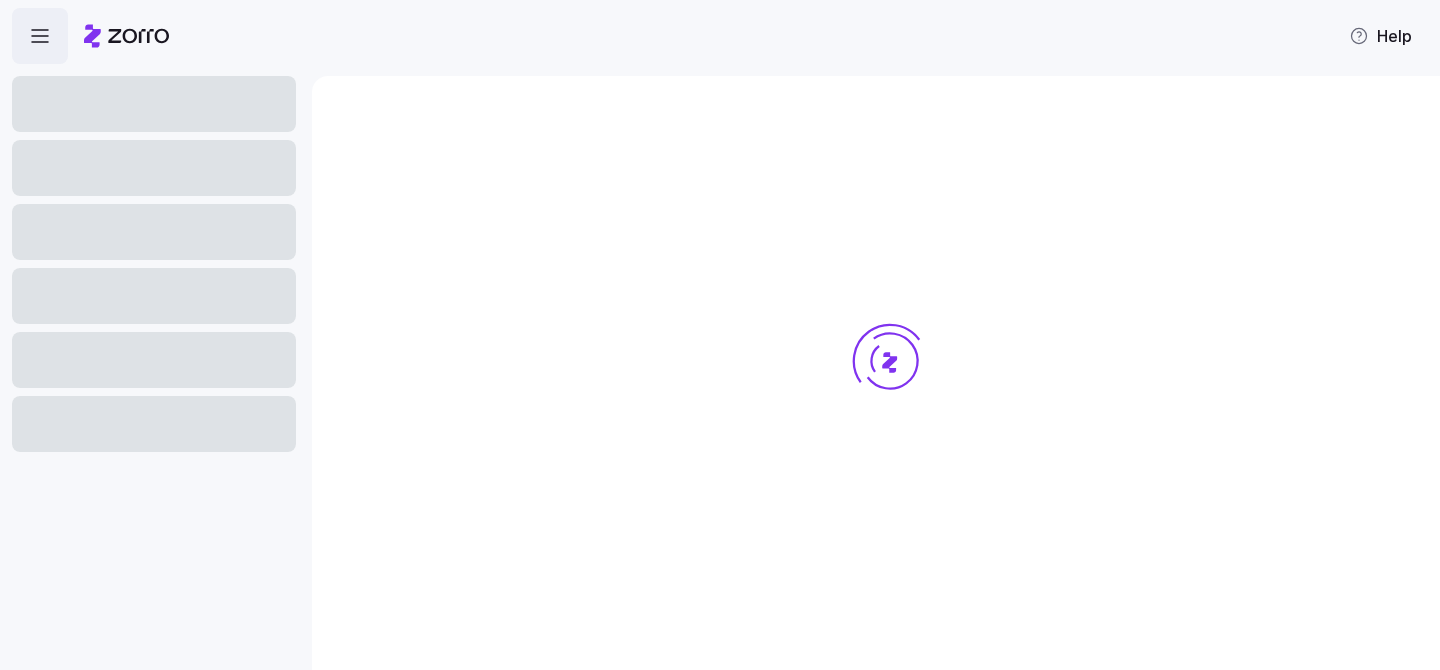 scroll, scrollTop: 0, scrollLeft: 0, axis: both 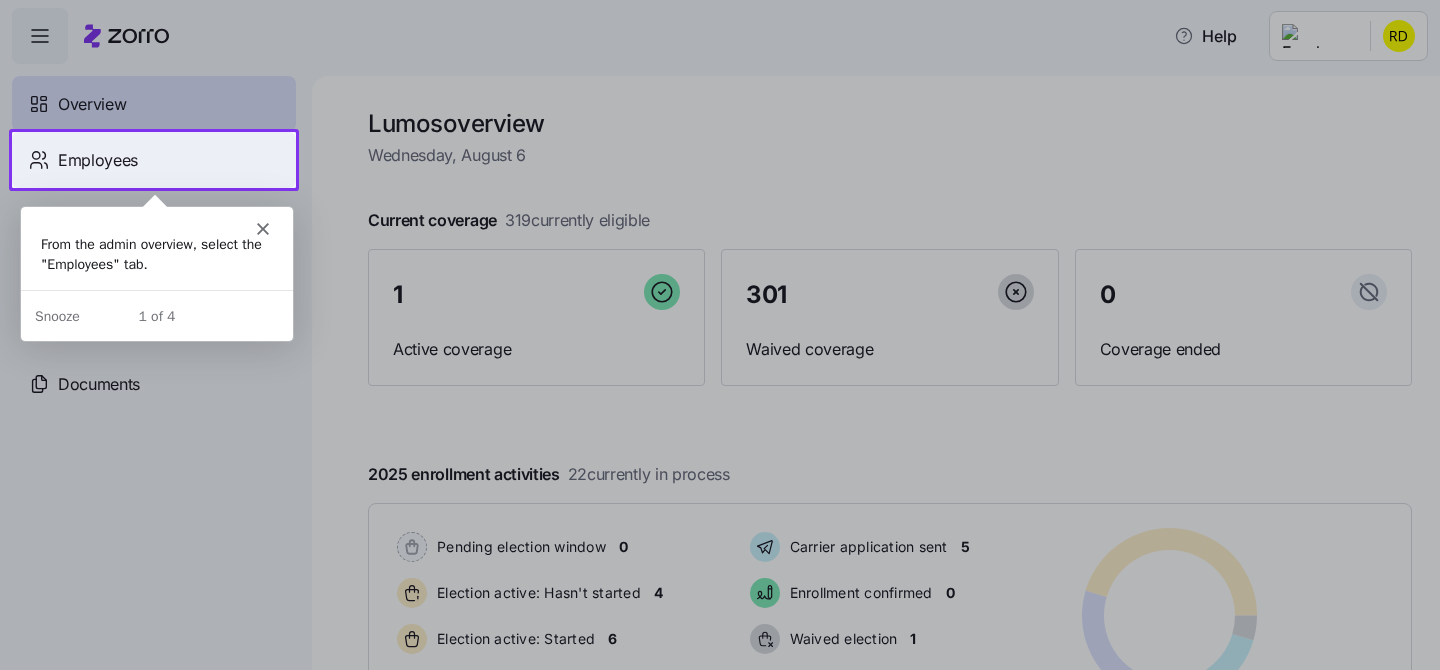 click on "Employees" at bounding box center (154, 160) 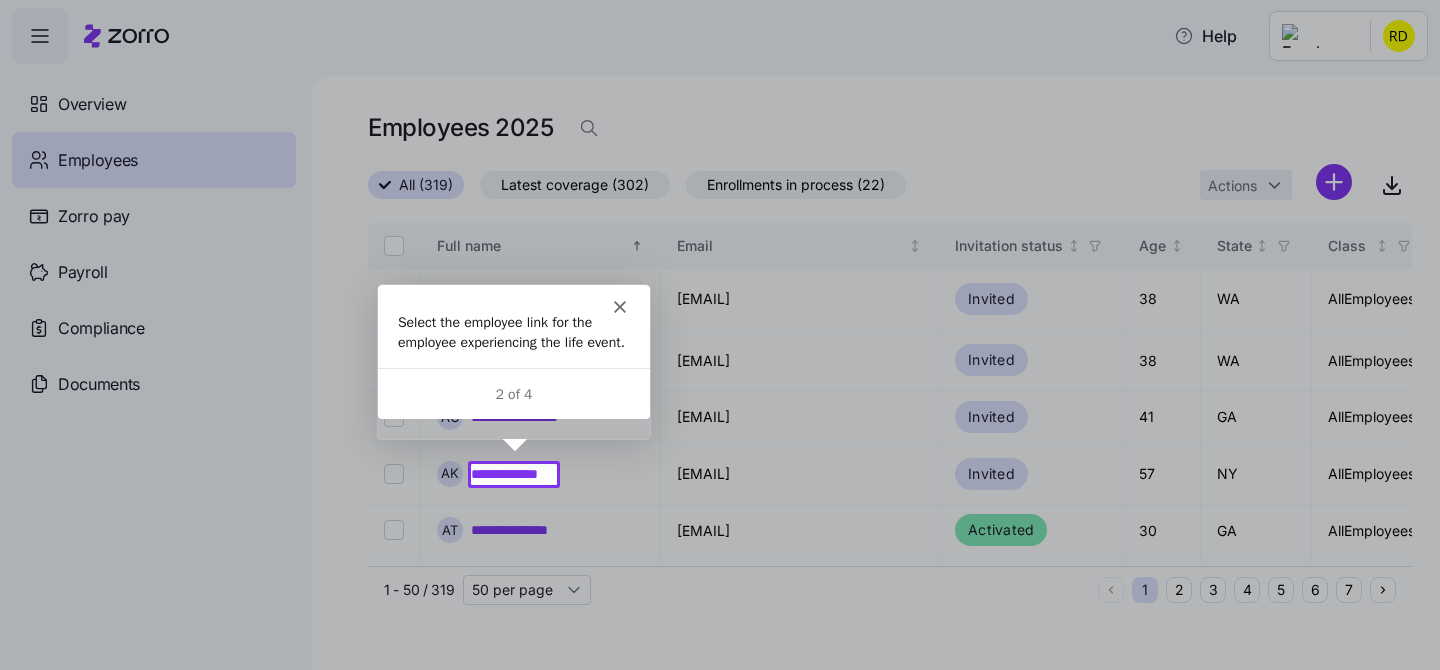 scroll, scrollTop: 0, scrollLeft: 0, axis: both 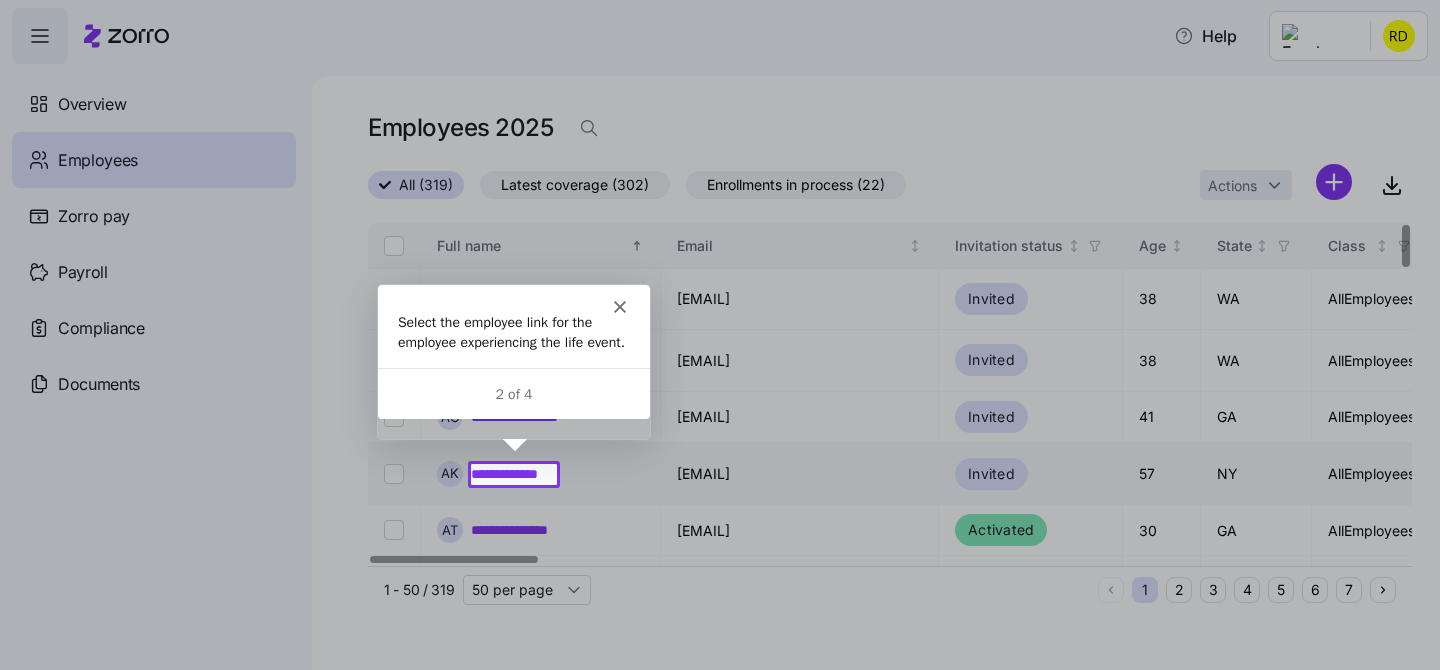 click on "**********" at bounding box center [514, 474] 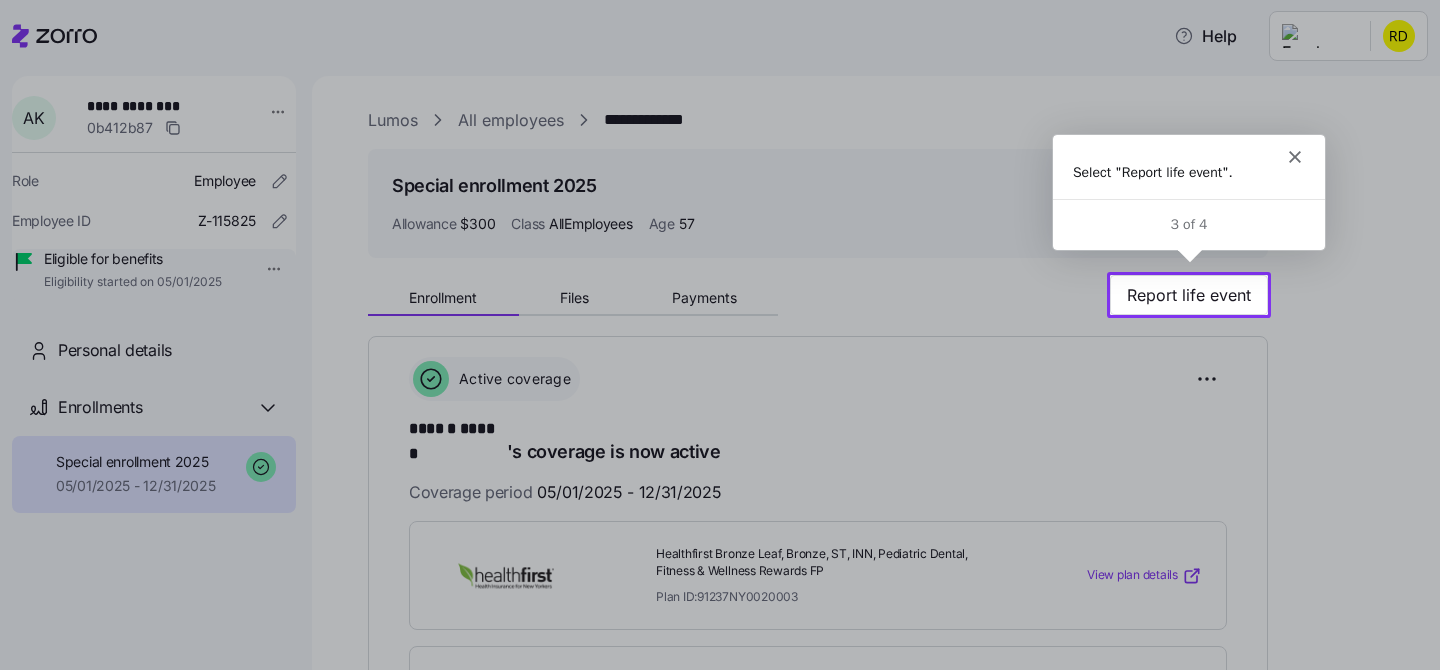 scroll, scrollTop: 0, scrollLeft: 0, axis: both 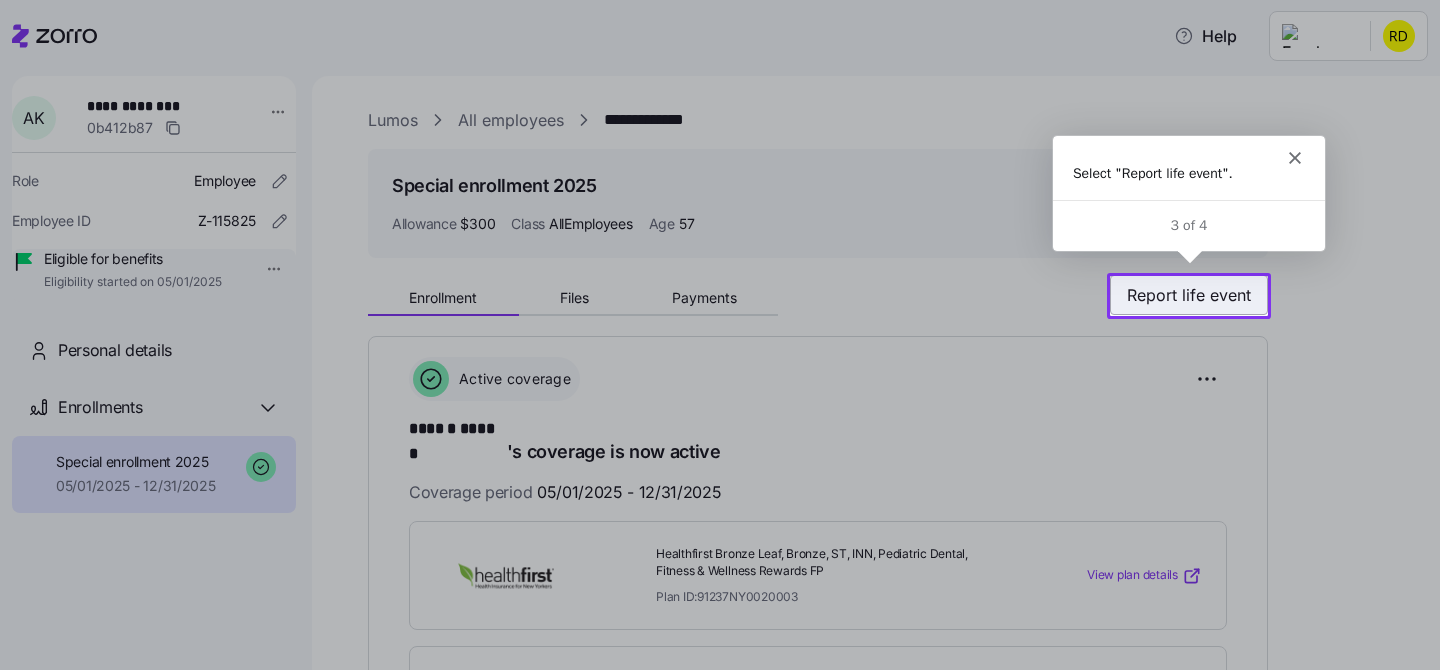 click on "Report life event" at bounding box center [1189, 295] 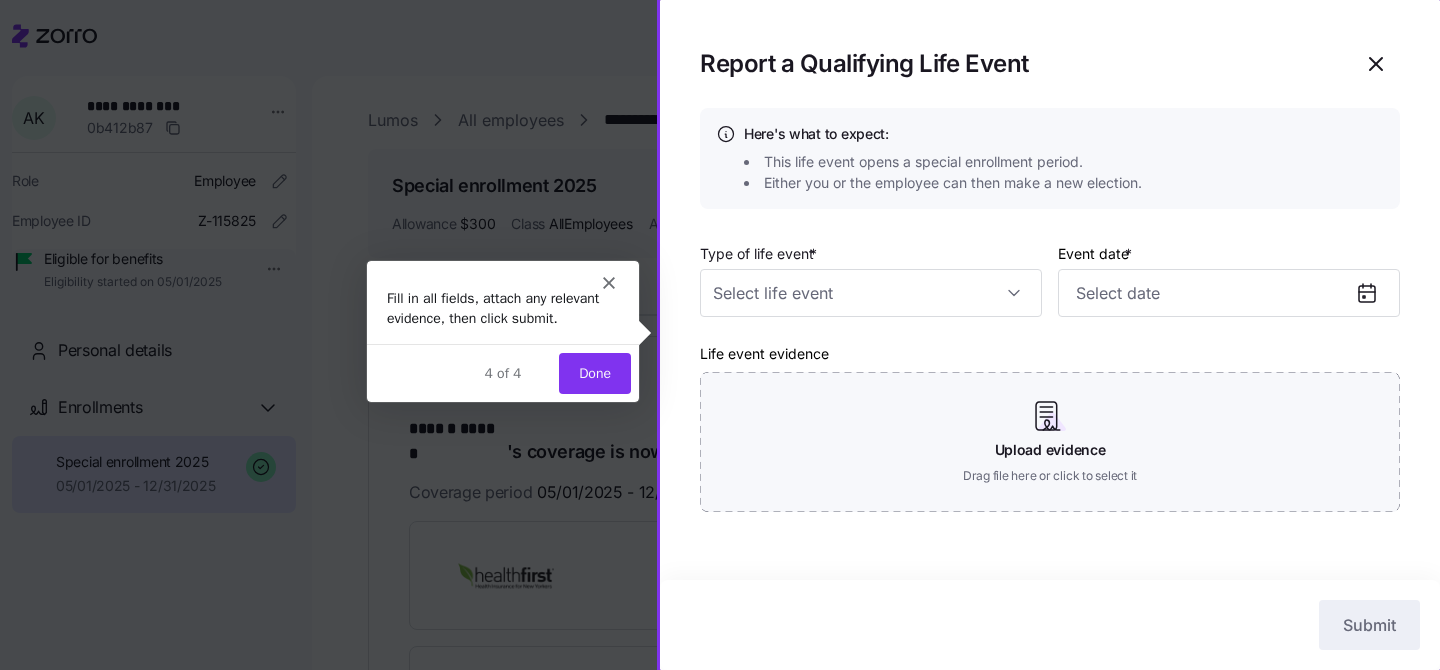 scroll, scrollTop: 0, scrollLeft: 0, axis: both 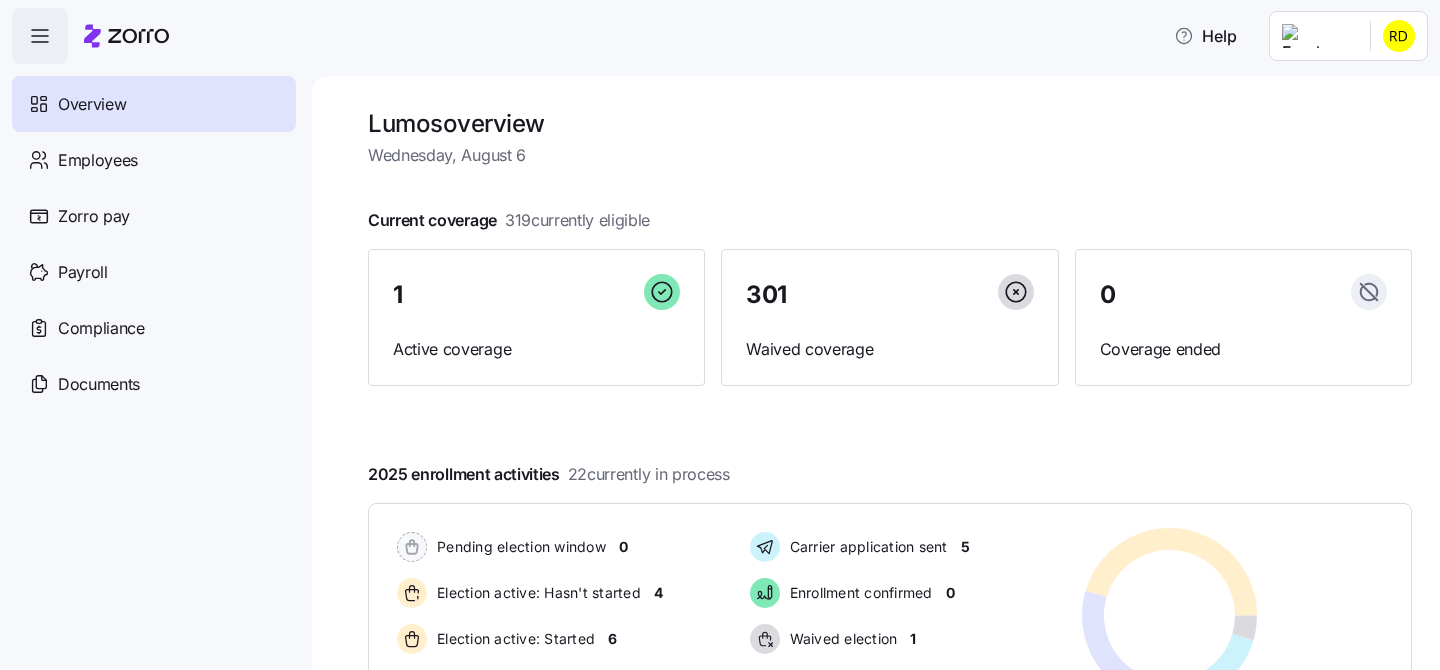 click on "Help Overview Employees Zorro pay Payroll Compliance Documents Lumos  overview Wednesday, August 6 Current coverage 319  currently eligible 1 Active coverage 301 Waived coverage 0 Coverage ended 2025   enrollment activities 22  currently in process Pending election window 0 Election active: Hasn't started 4 Election active: Started 6 Election submitted 6 Carrier application sent 5 Enrollment confirmed 0 Waived election 1 Deadline passed 0 Pending election window 0 Election active: Hasn't started 4 Election active: Started 6 Election submitted 6 Carrier application sent 5 Enrollment confirmed 0 Waived election 1 Deadline passed 0 Quick actions Add employee View invoices Run payroll Need help? Visit our help center See what’s new on our blog" at bounding box center [720, 329] 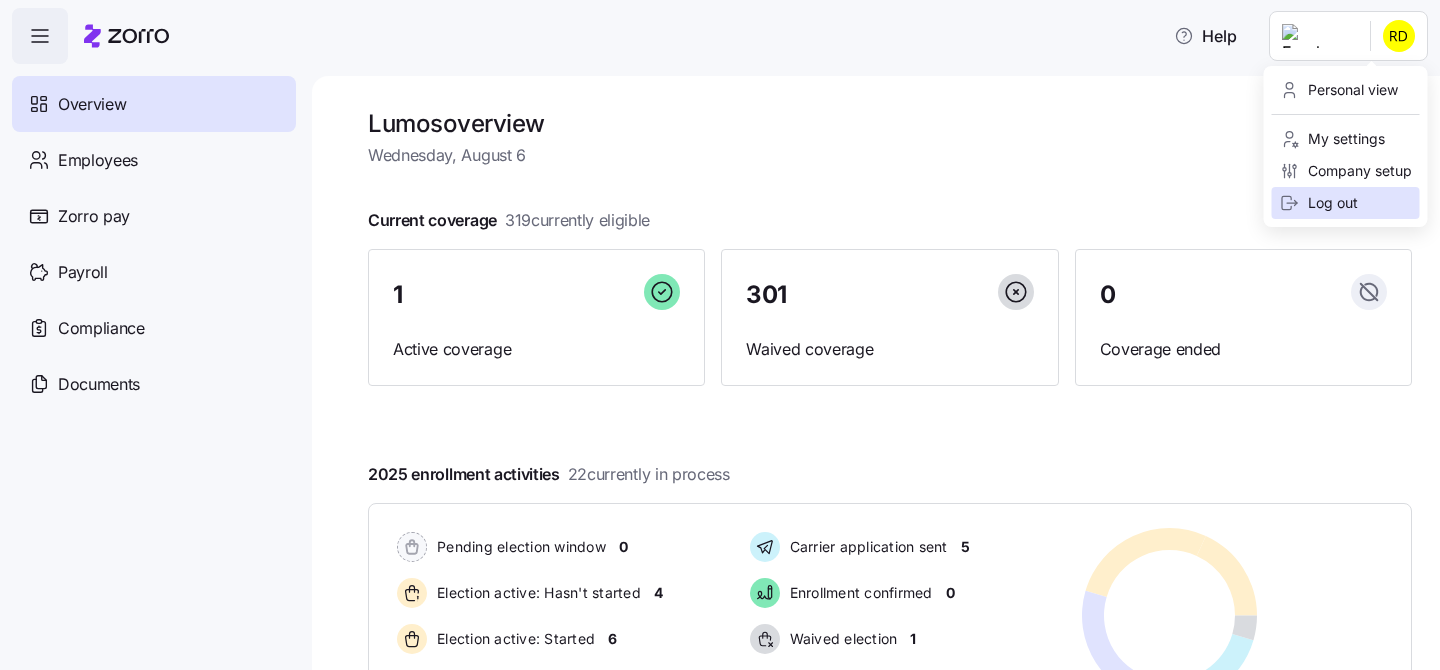 click on "Log out" at bounding box center [1319, 203] 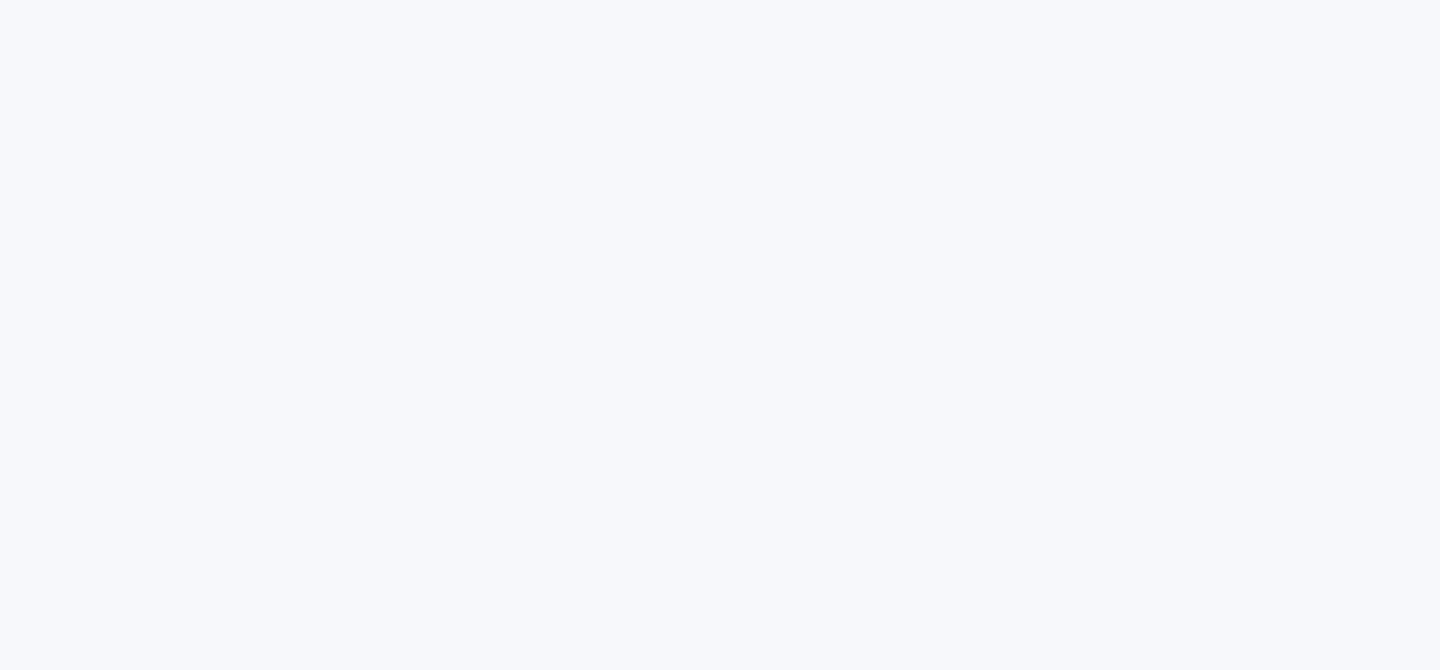 scroll, scrollTop: 0, scrollLeft: 0, axis: both 